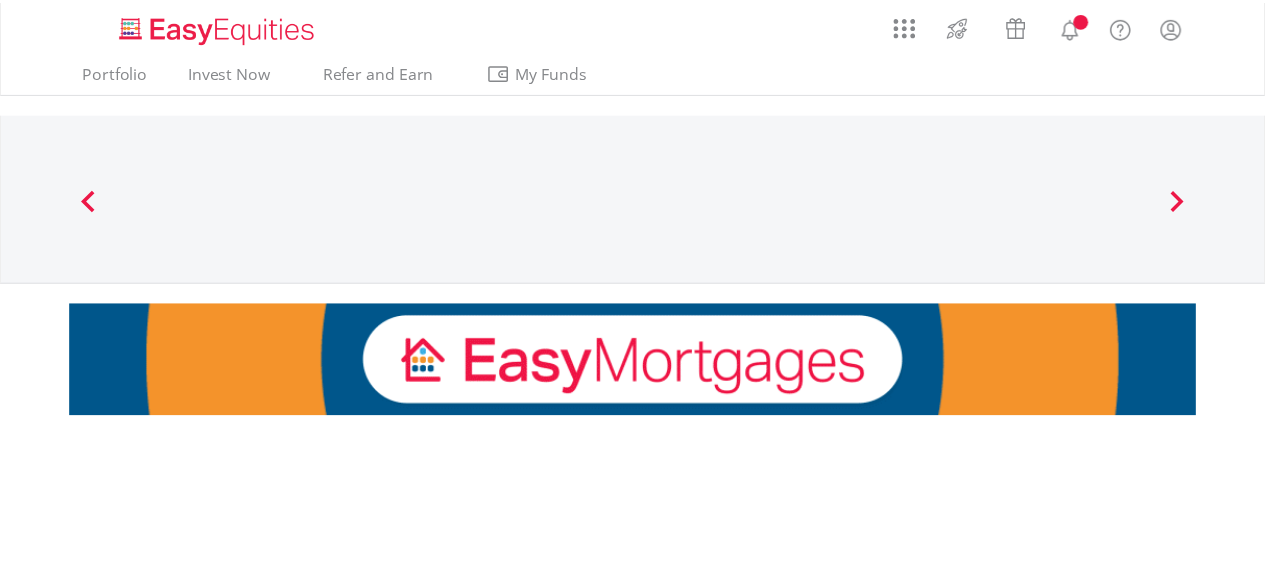 scroll, scrollTop: 0, scrollLeft: 0, axis: both 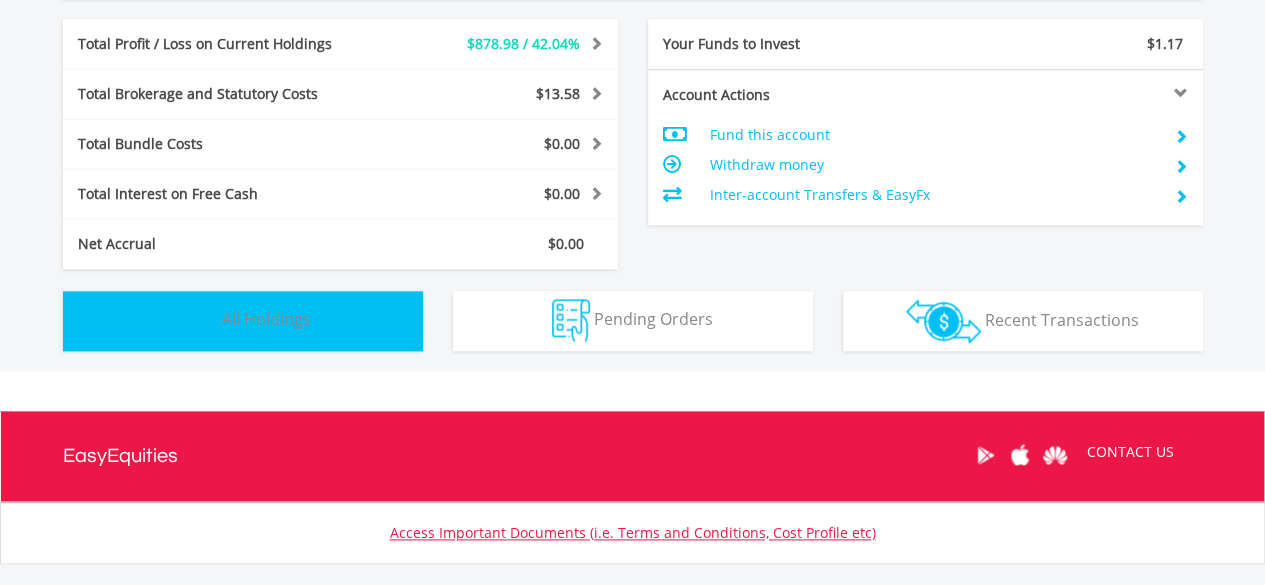 click on "Holdings
All Holdings" at bounding box center (243, 321) 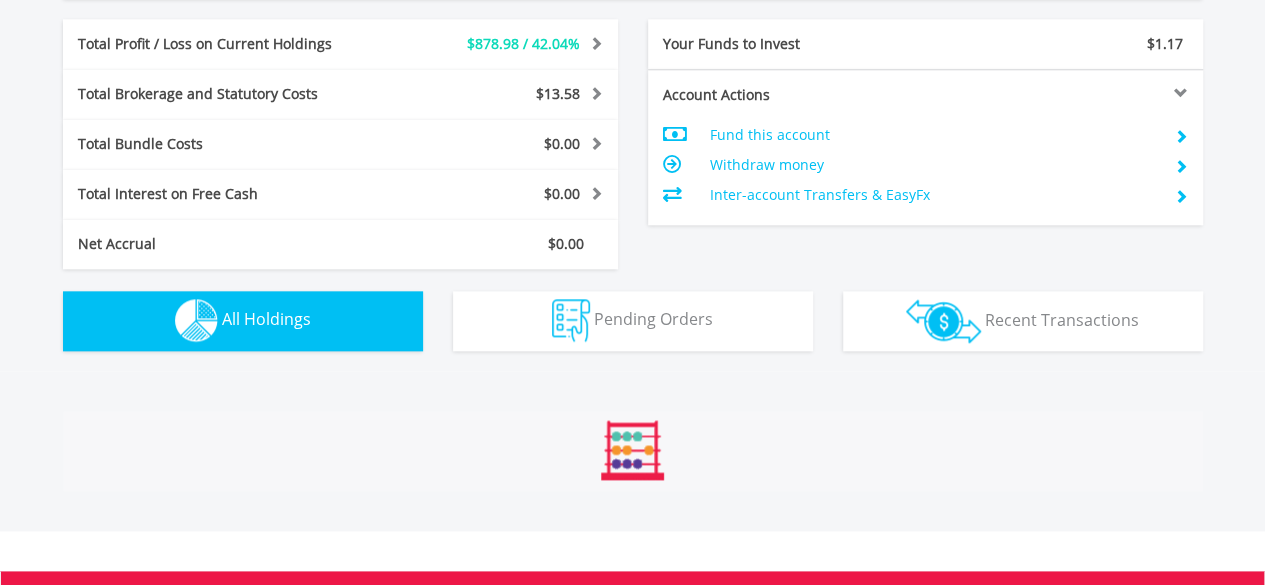 scroll, scrollTop: 1442, scrollLeft: 0, axis: vertical 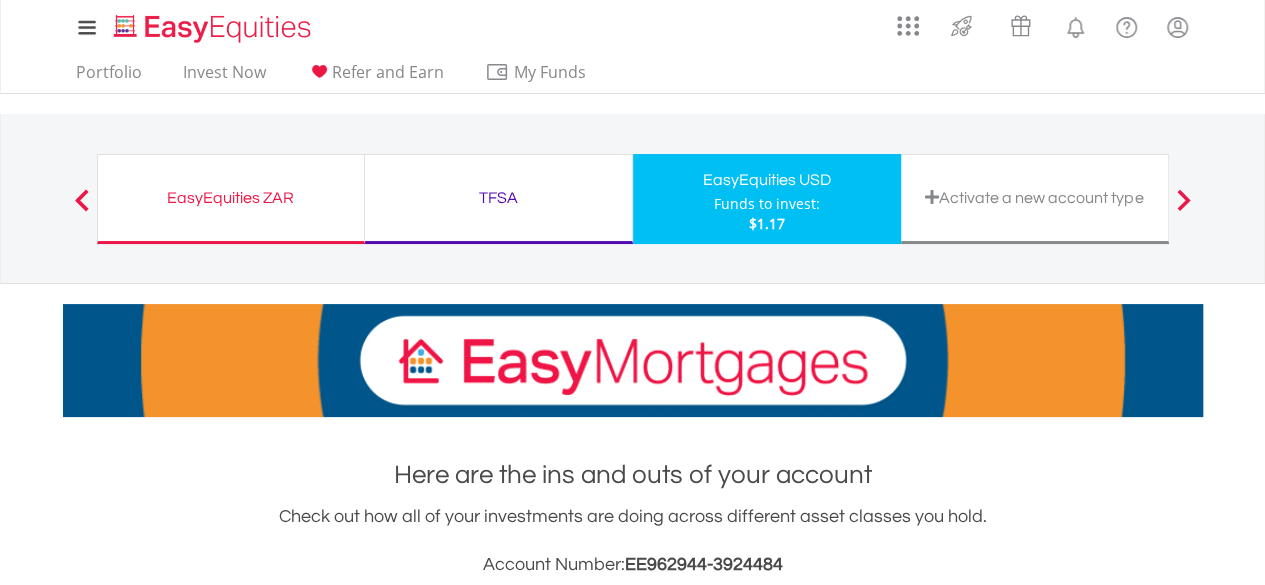 drag, startPoint x: 1270, startPoint y: 328, endPoint x: 1279, endPoint y: -87, distance: 415.09756 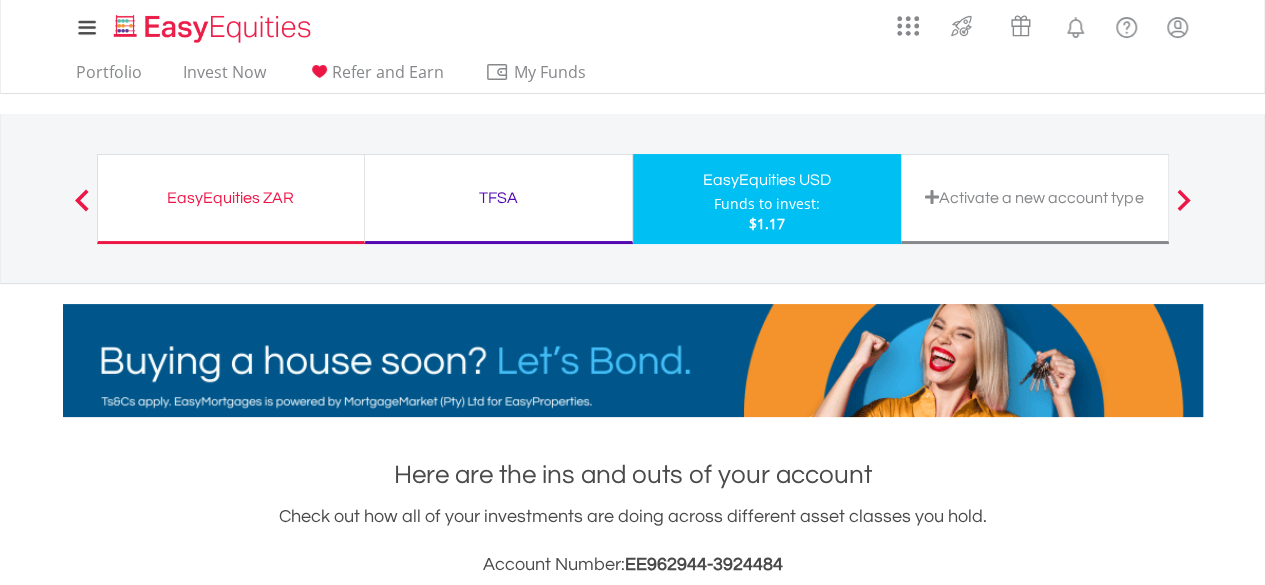 click on "My Investments
Invest Now
New Listings
Sell
My Recurring Investments
Pending Orders
Vouchers
Buy a Voucher
Redeem a Voucher
Account Management" at bounding box center (632, 1484) 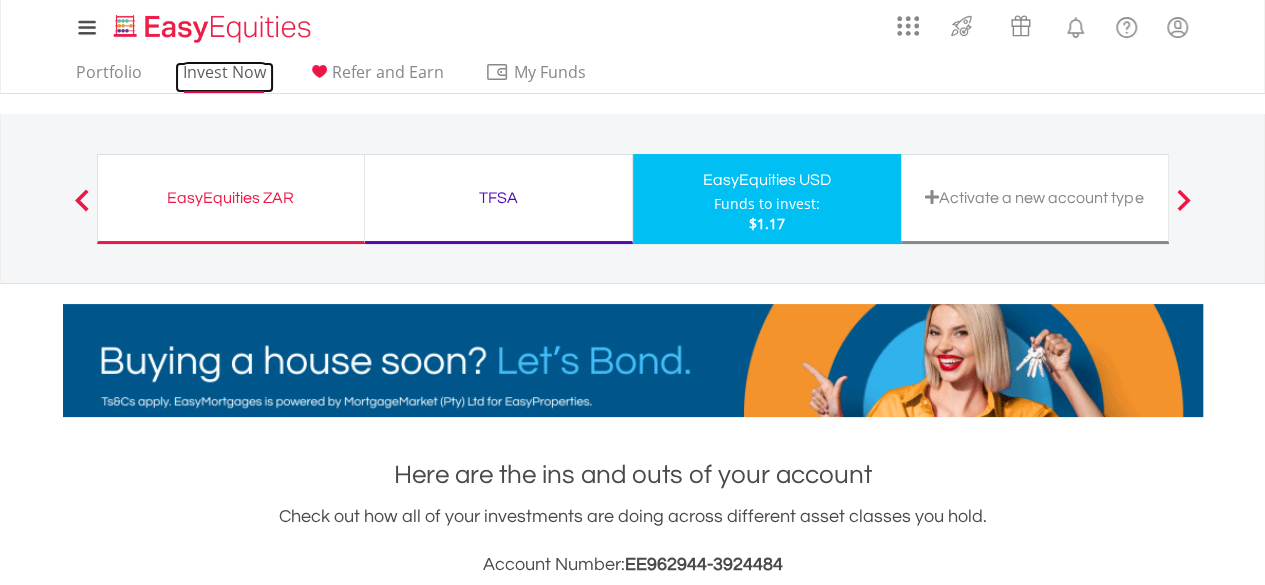 click on "Invest Now" at bounding box center [224, 77] 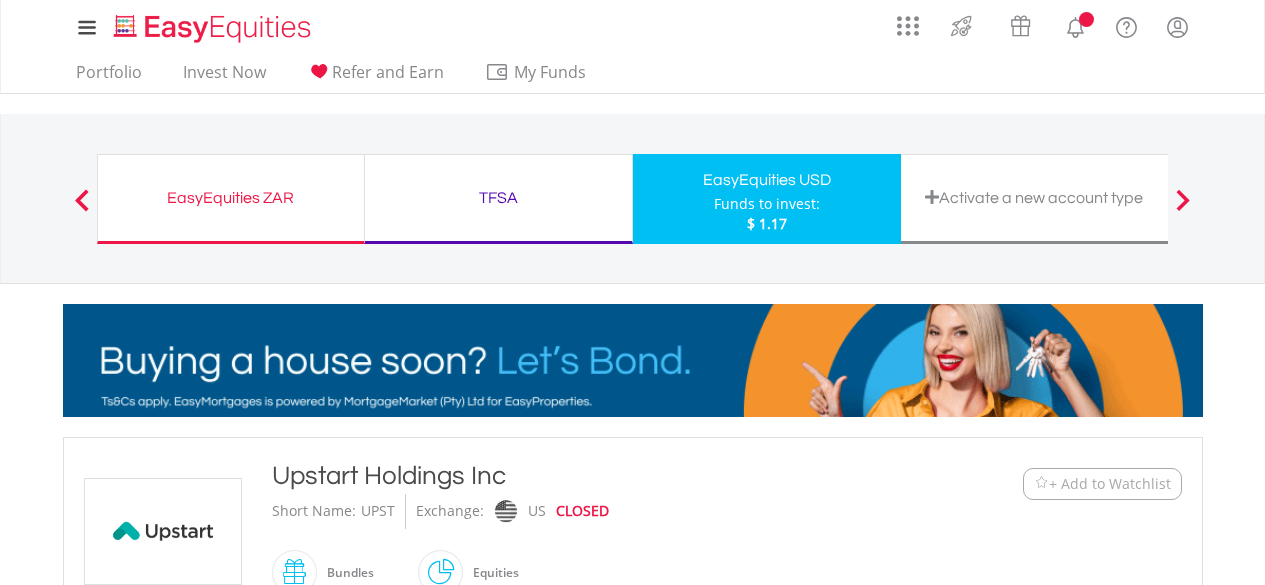 scroll, scrollTop: 0, scrollLeft: 0, axis: both 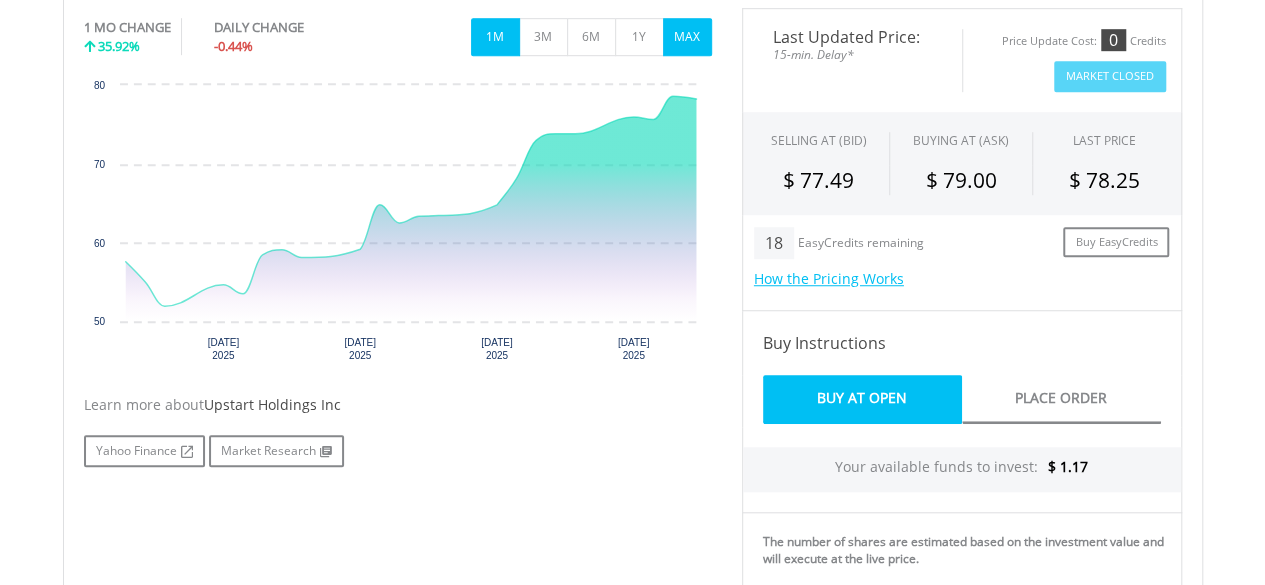 click on "MAX" at bounding box center [687, 37] 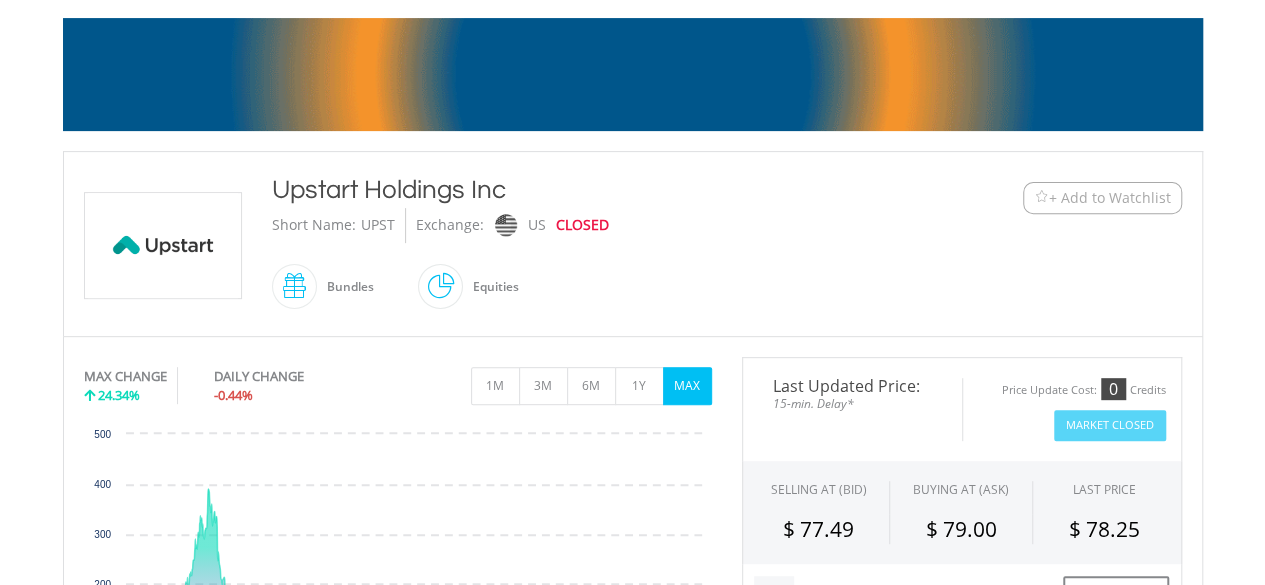 scroll, scrollTop: 0, scrollLeft: 0, axis: both 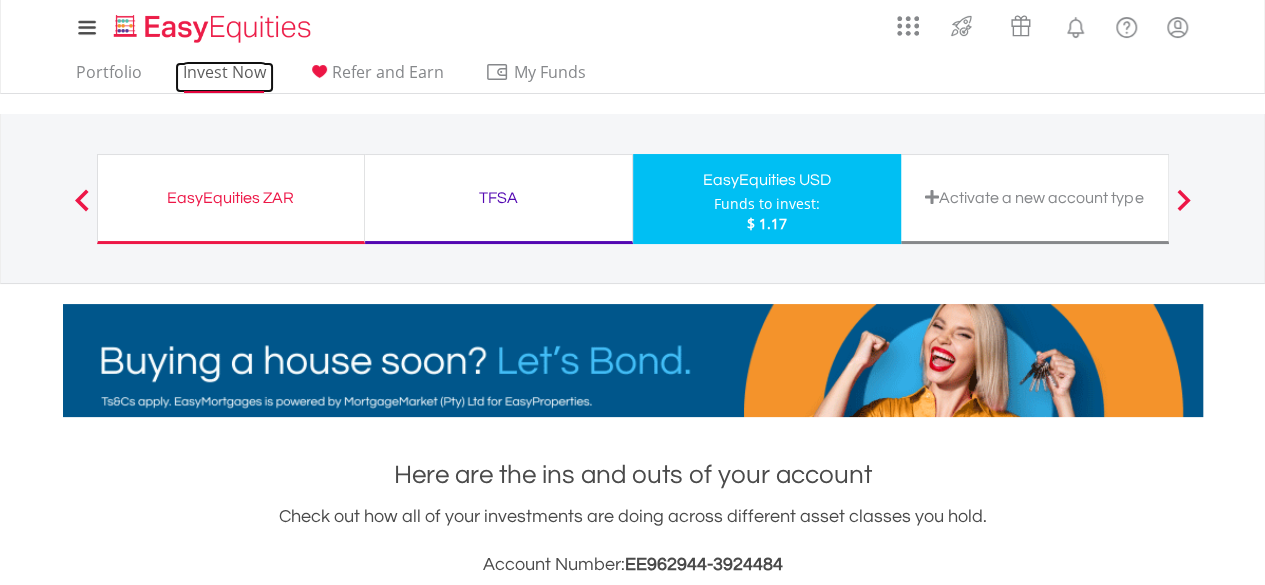 click on "Invest Now" at bounding box center (224, 77) 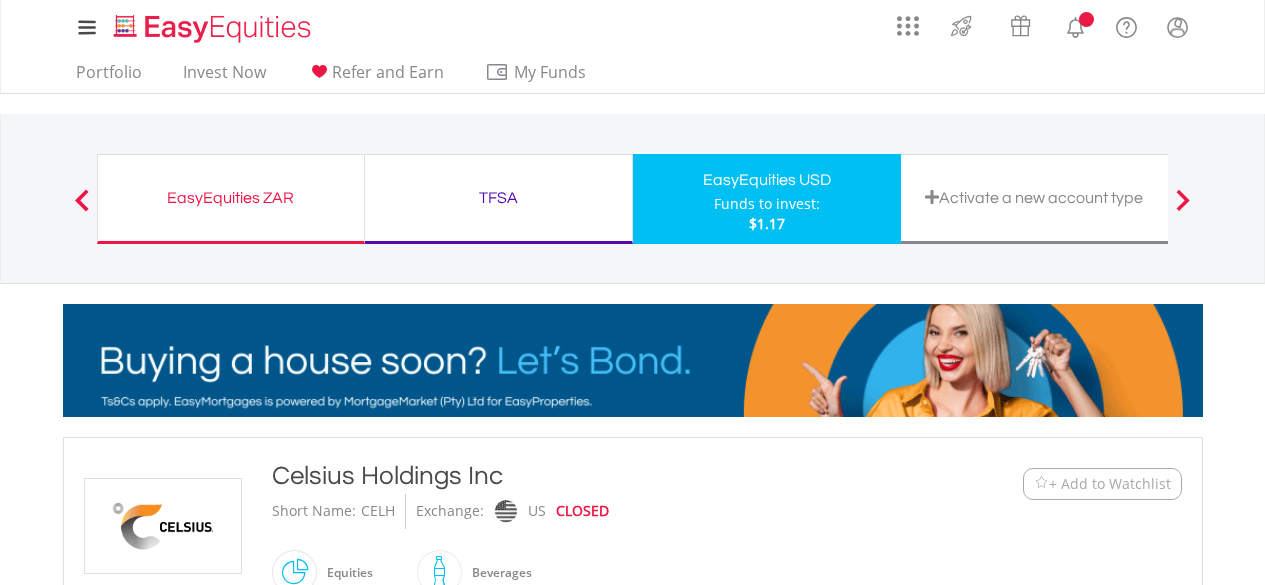 scroll, scrollTop: 0, scrollLeft: 0, axis: both 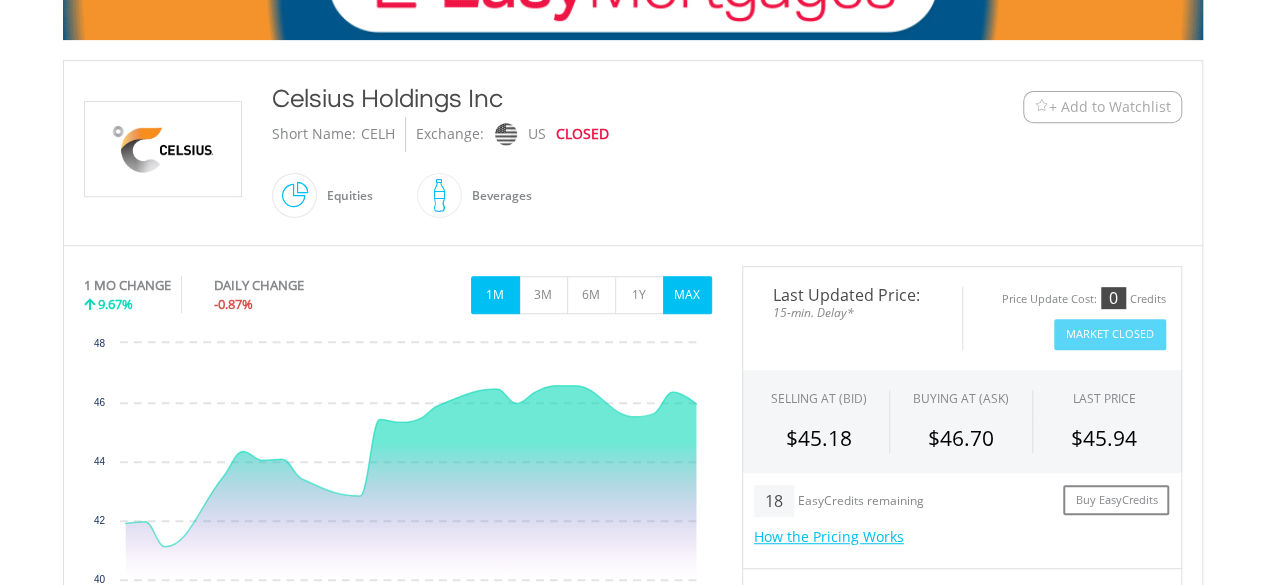 click on "MAX" at bounding box center (687, 295) 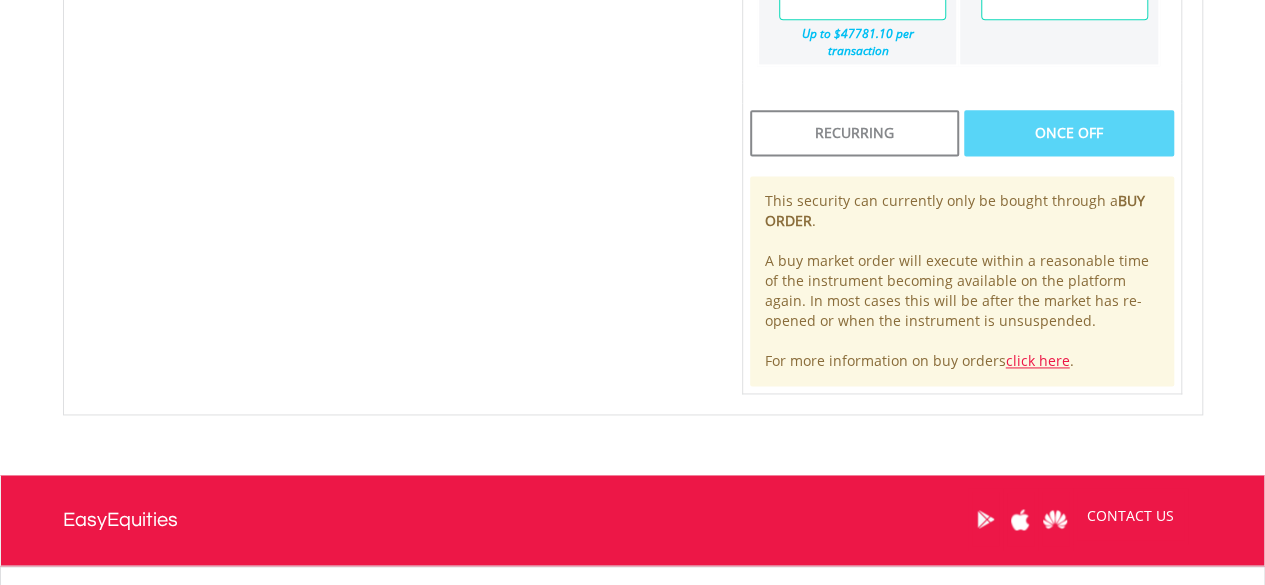 scroll, scrollTop: 1299, scrollLeft: 0, axis: vertical 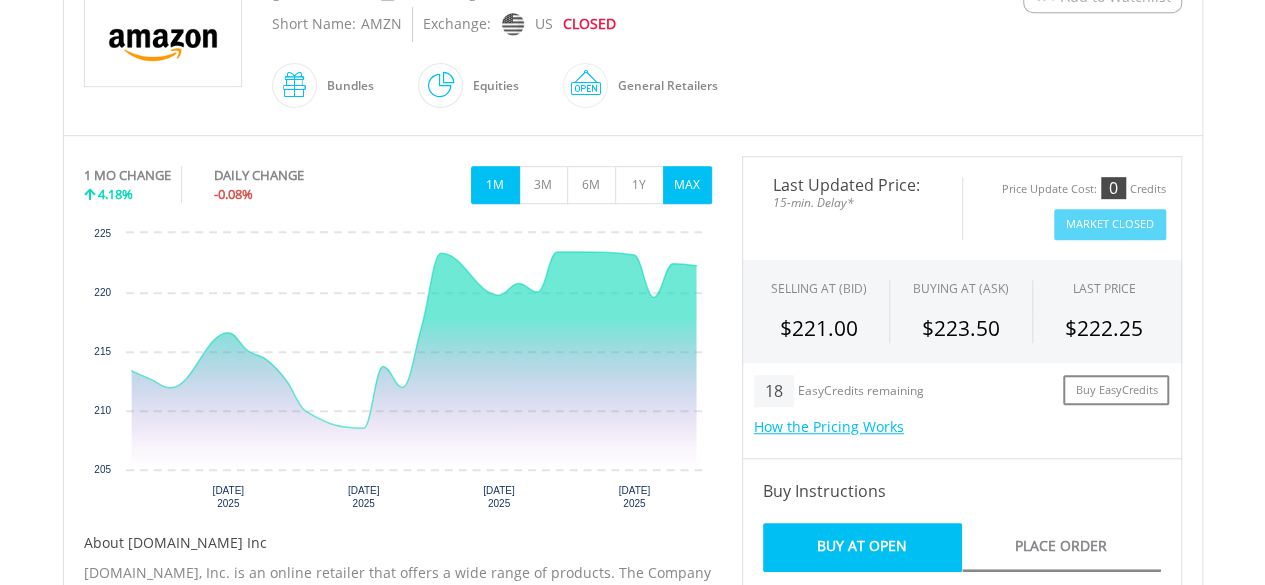 click on "MAX" at bounding box center (687, 185) 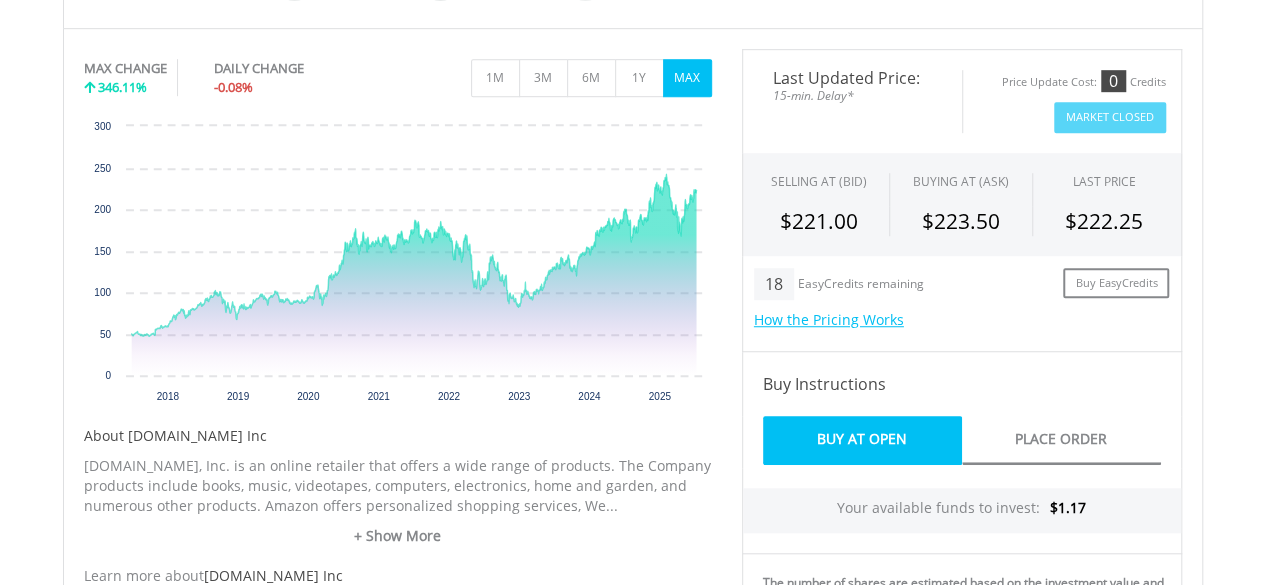 scroll, scrollTop: 0, scrollLeft: 0, axis: both 